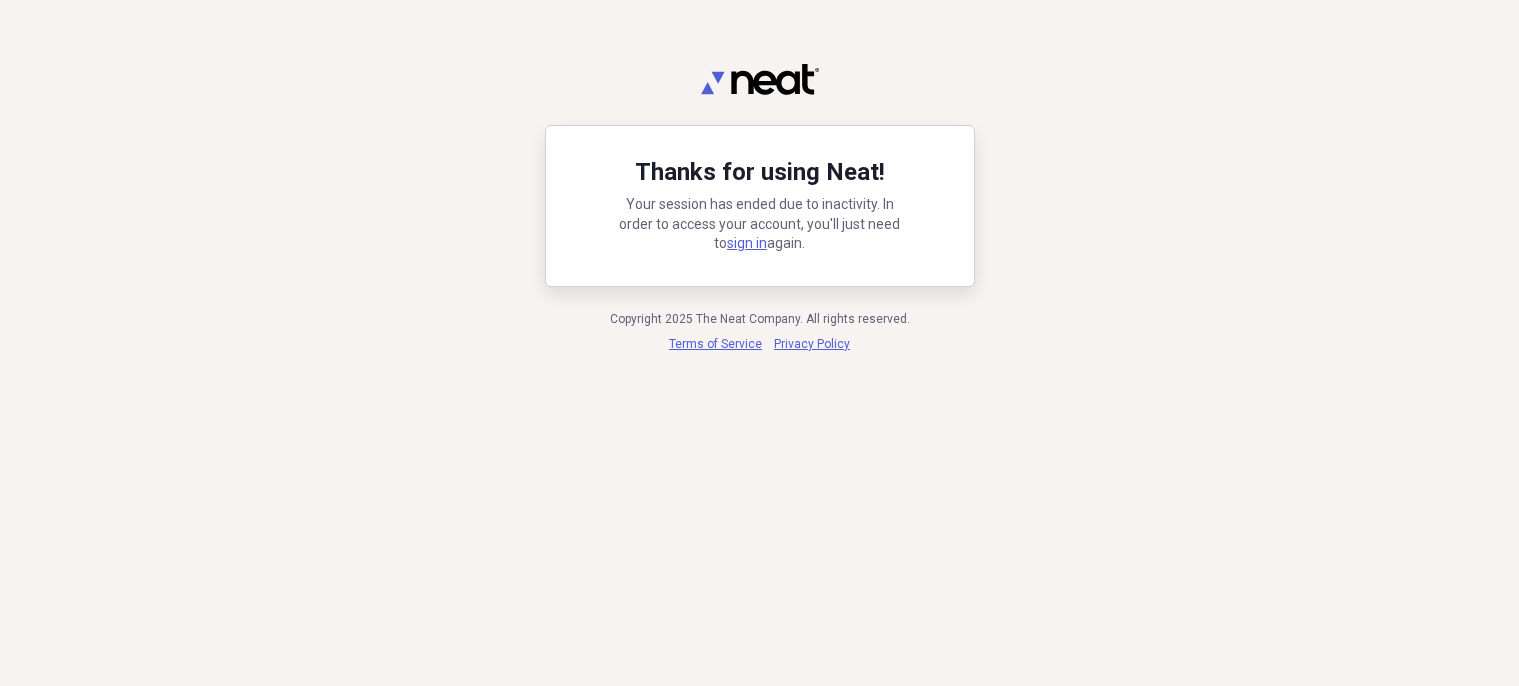scroll, scrollTop: 0, scrollLeft: 0, axis: both 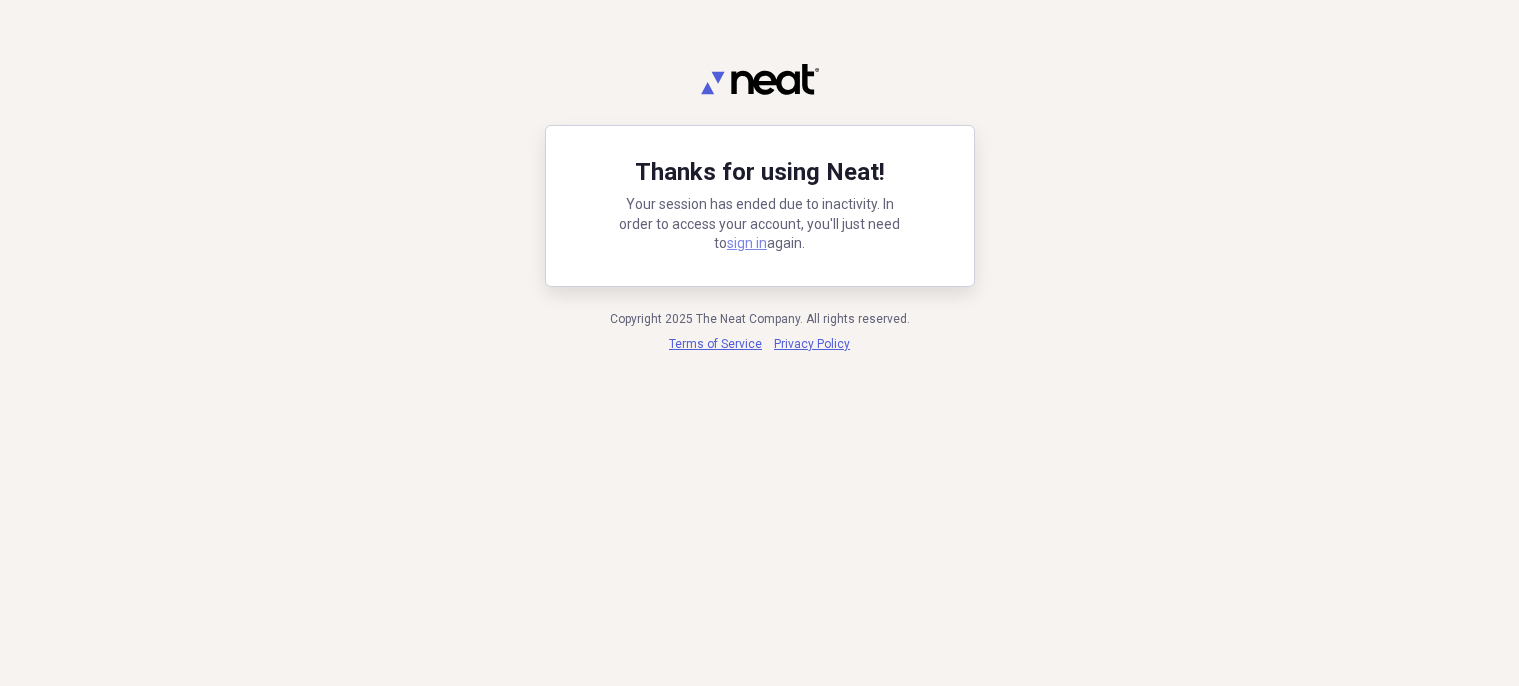 click on "sign in" at bounding box center [747, 243] 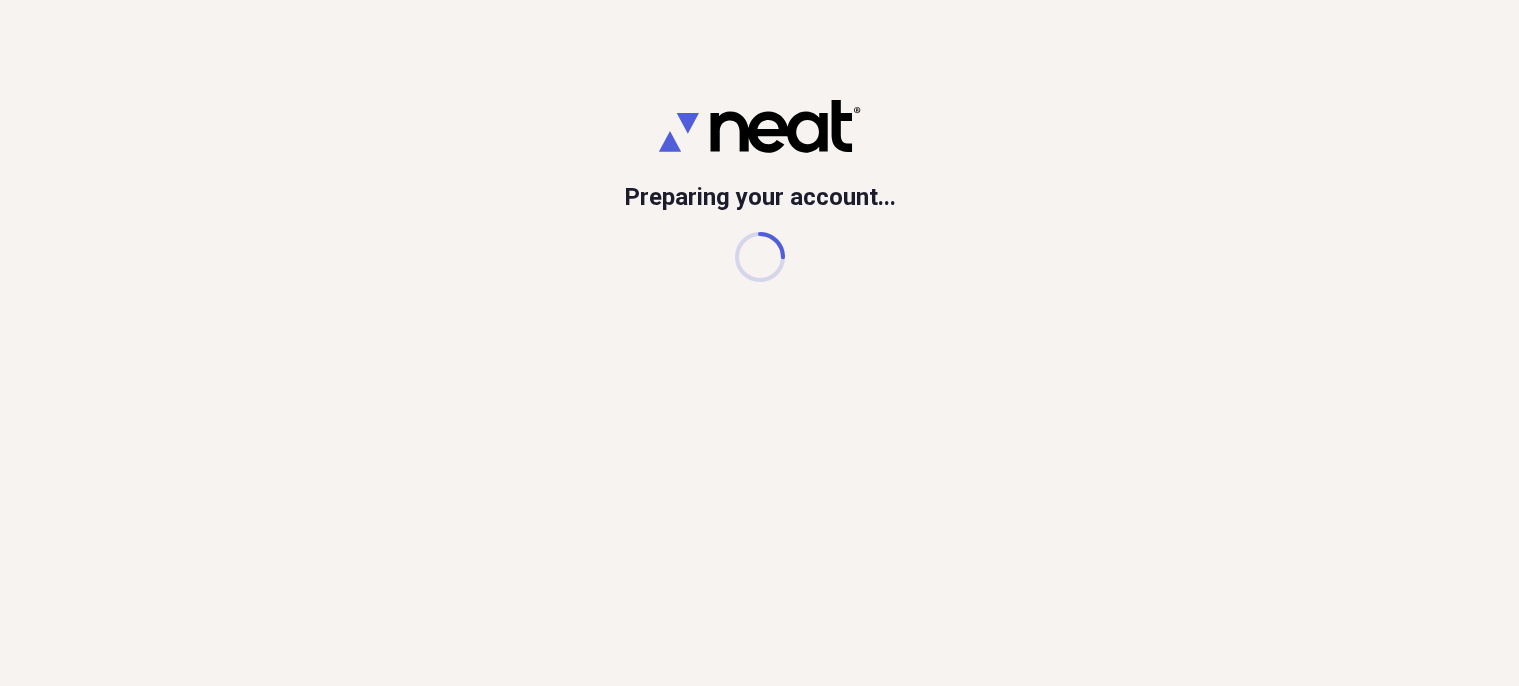 scroll, scrollTop: 0, scrollLeft: 0, axis: both 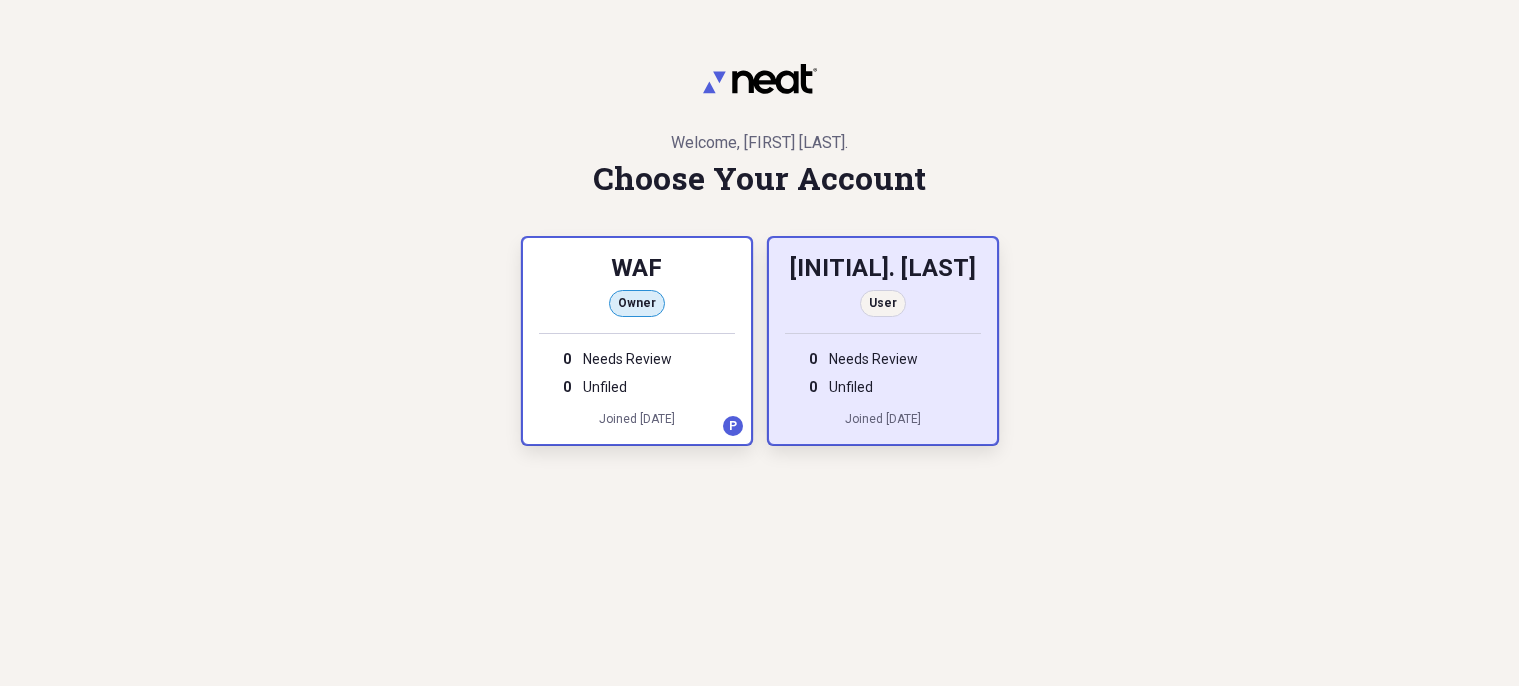click on "[INITIAL]. [LAST]" at bounding box center [883, 270] 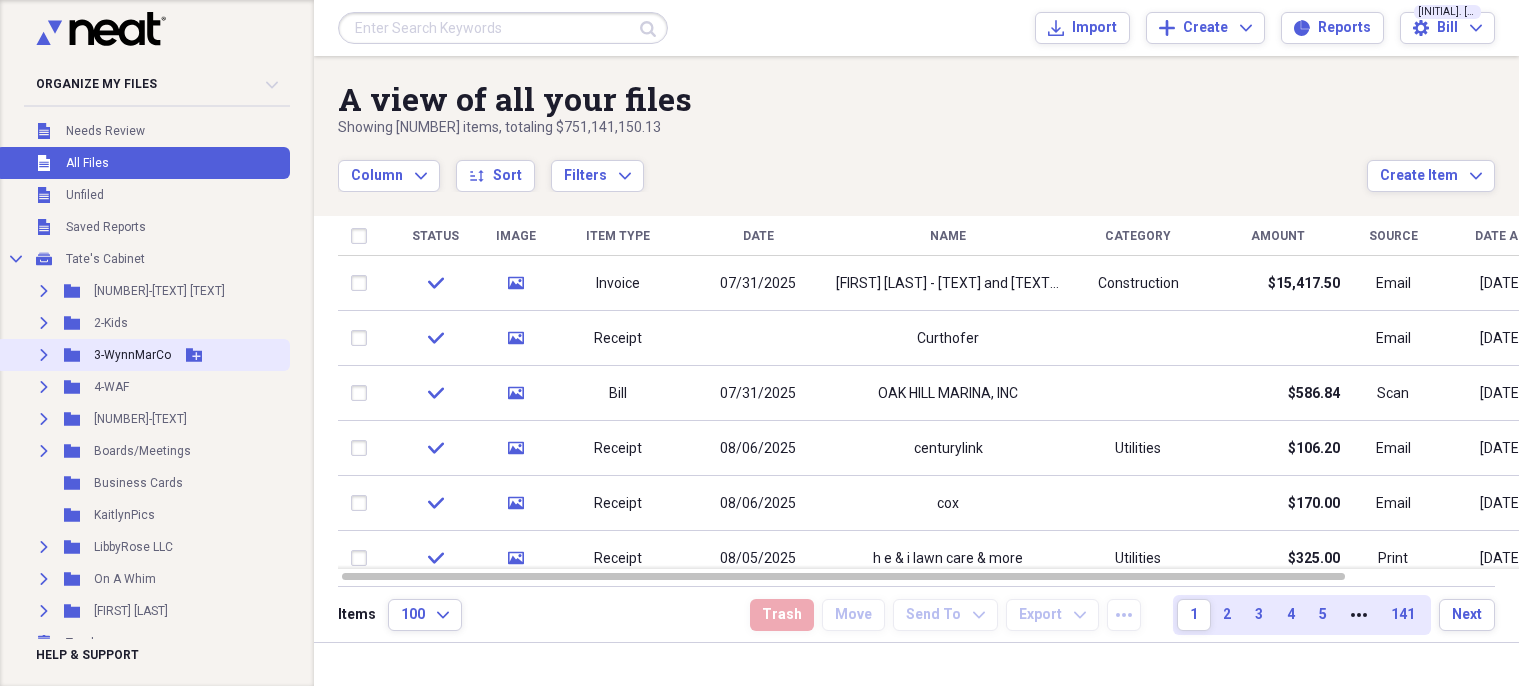 click on "Expand" 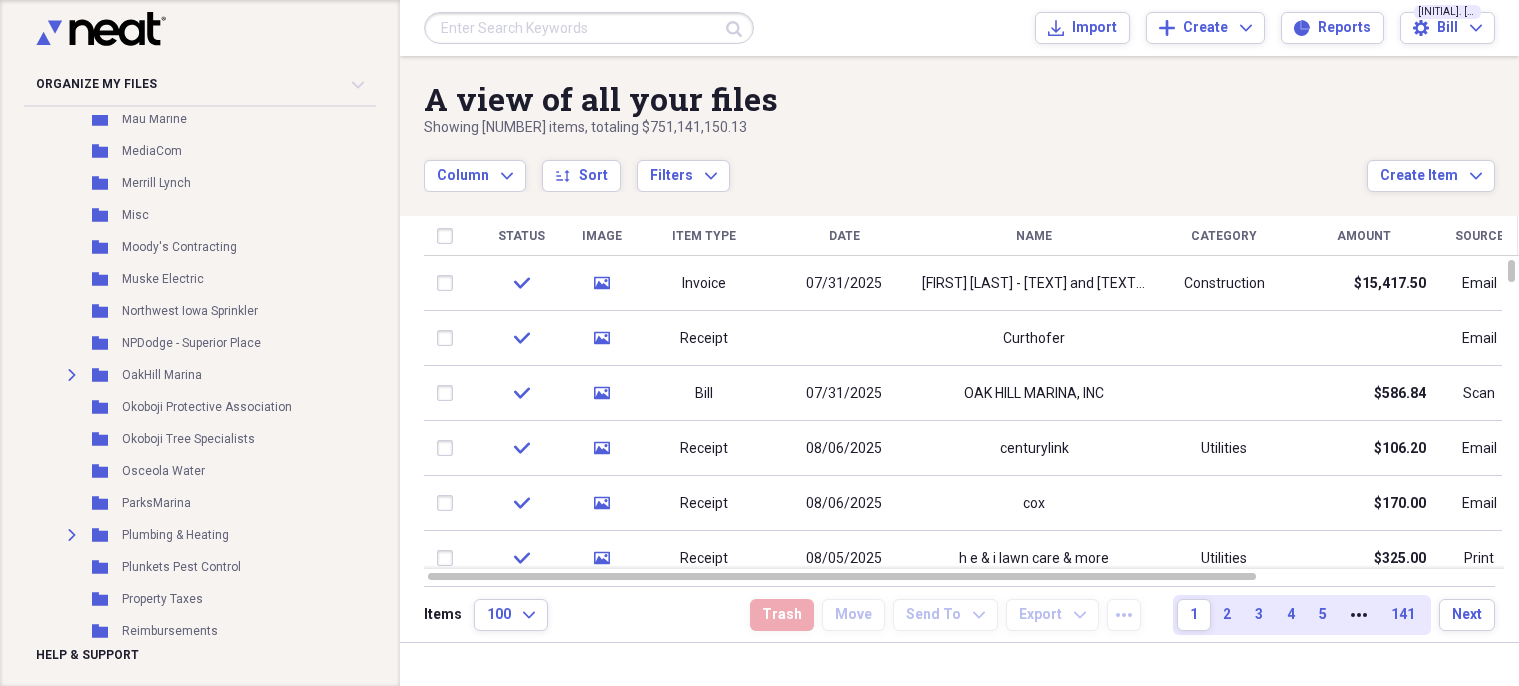 scroll, scrollTop: 1200, scrollLeft: 0, axis: vertical 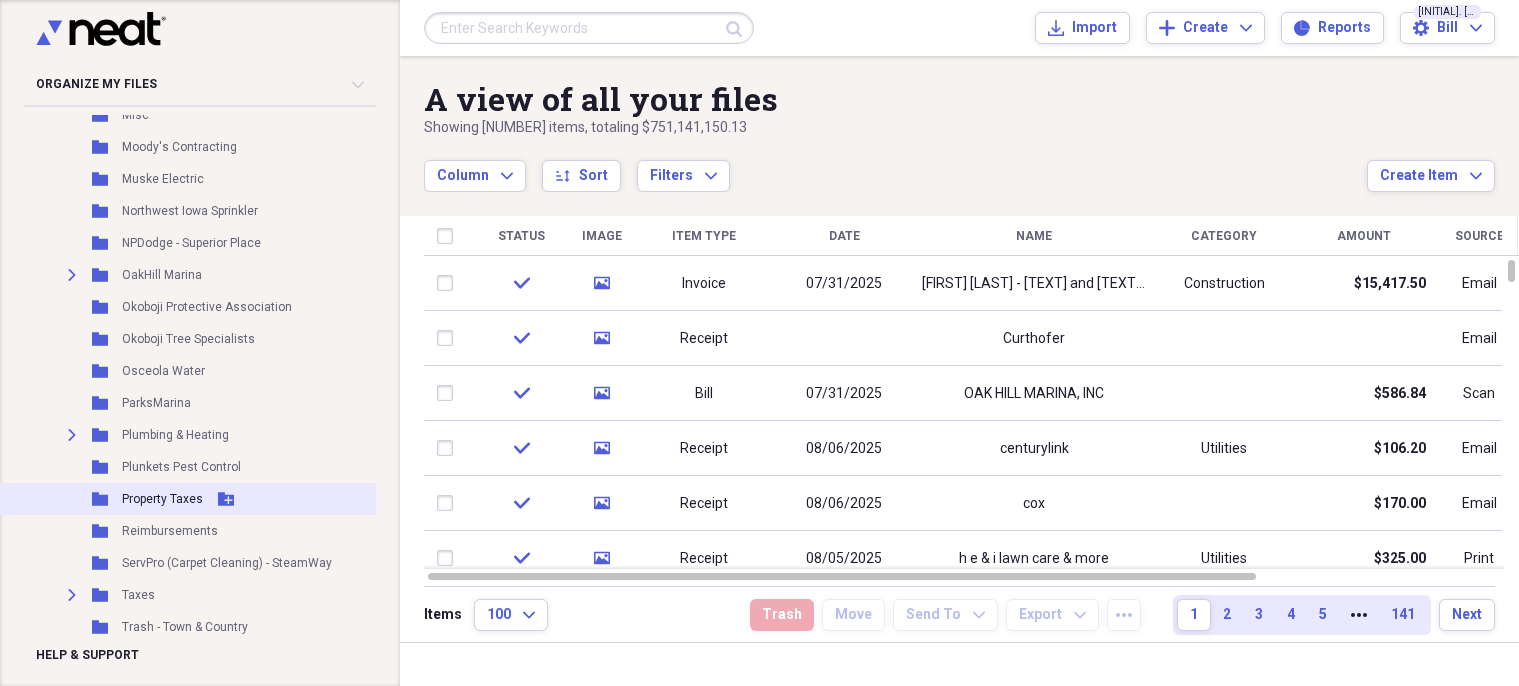 click on "Property Taxes" at bounding box center (162, 499) 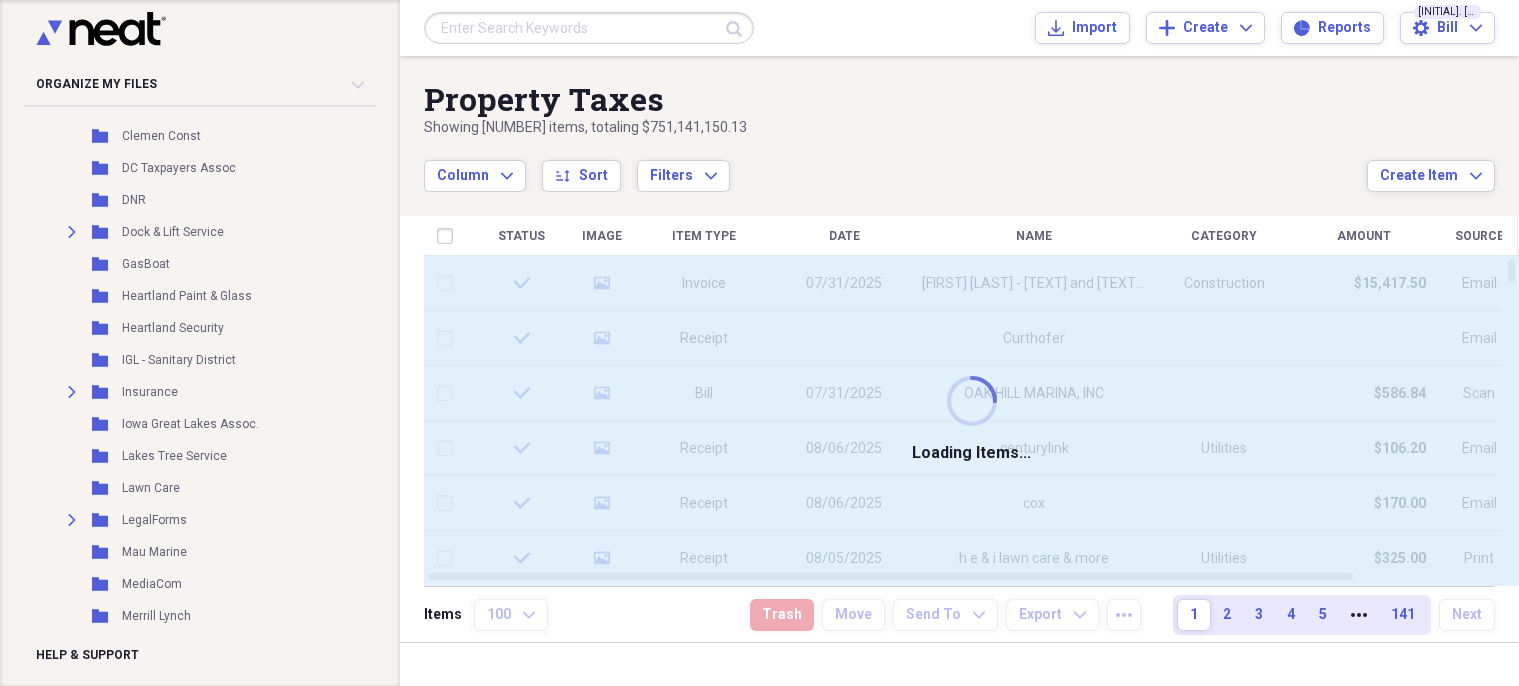 scroll, scrollTop: 600, scrollLeft: 0, axis: vertical 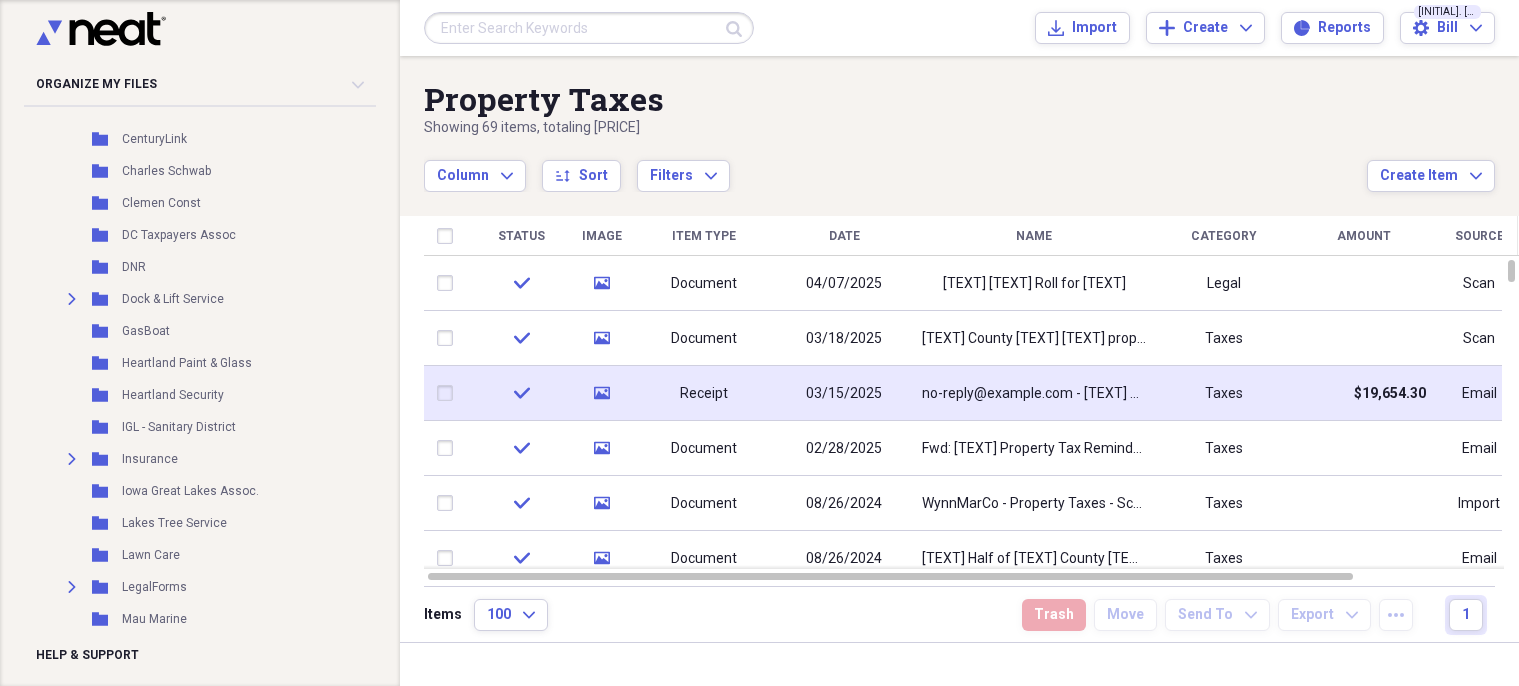click on "no-reply@example.com - [TEXT] property tax payment" at bounding box center [1034, 394] 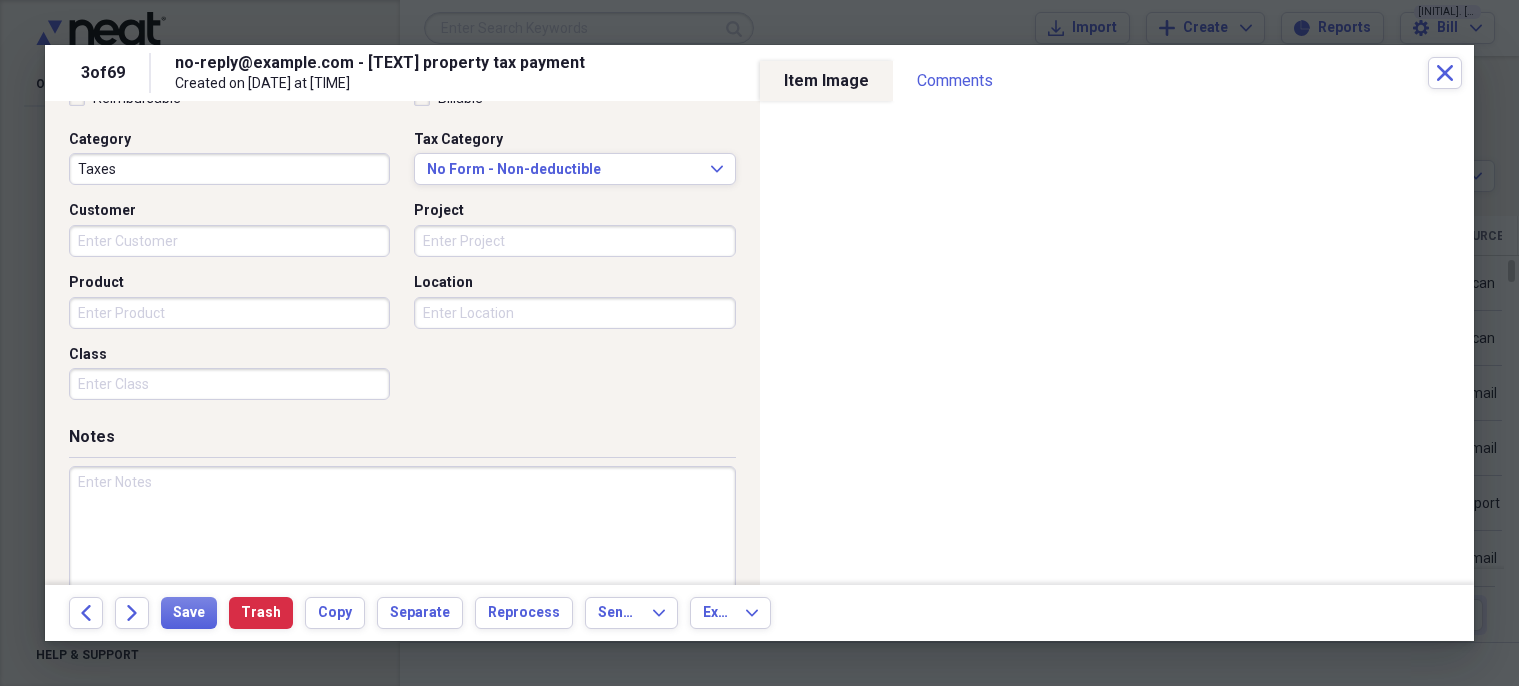 scroll, scrollTop: 0, scrollLeft: 0, axis: both 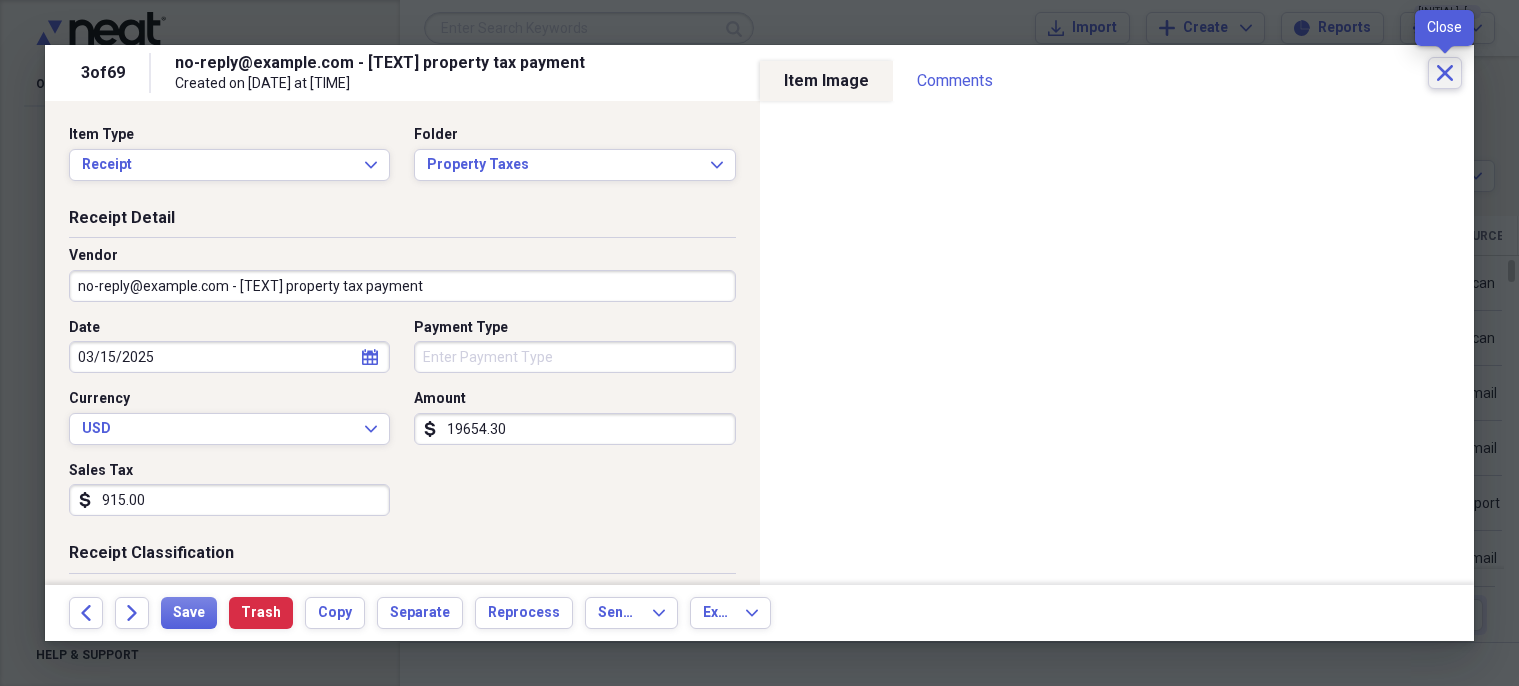 click on "Close" 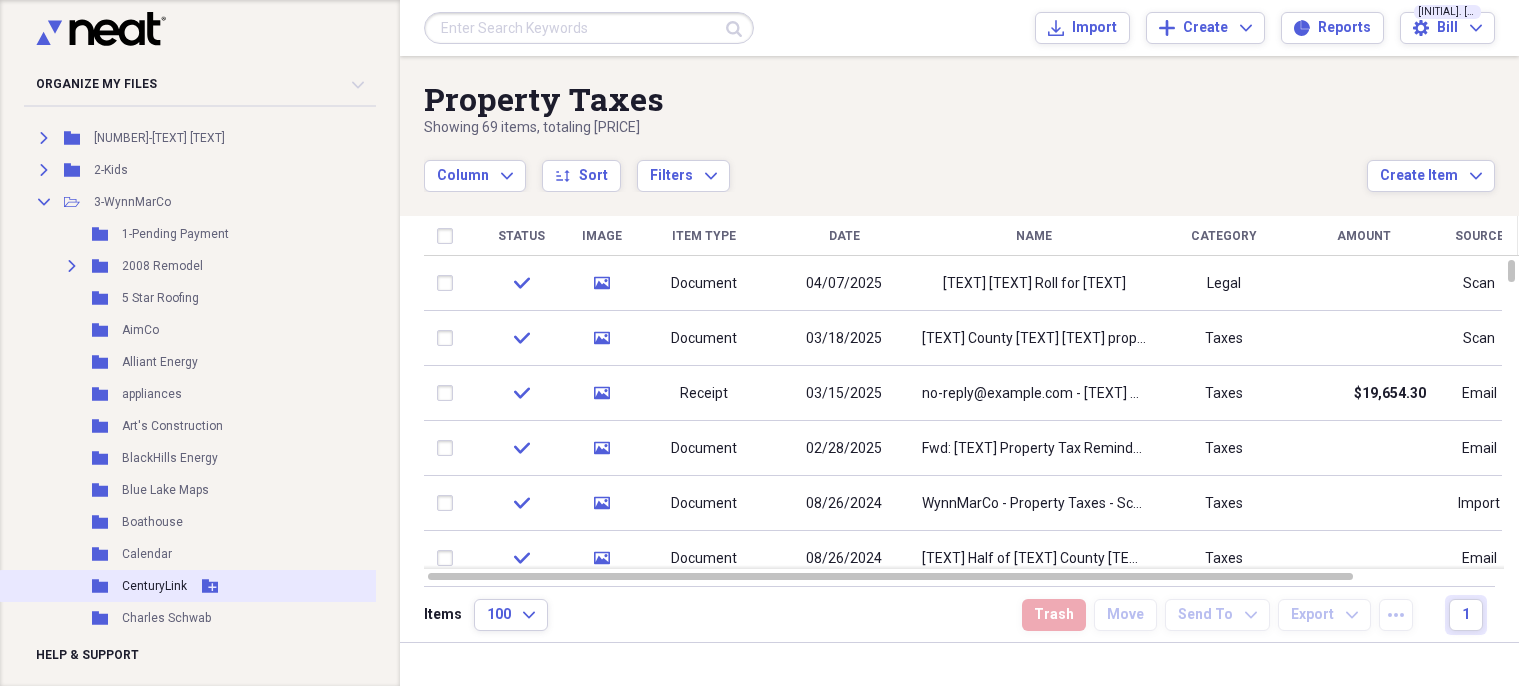 scroll, scrollTop: 0, scrollLeft: 0, axis: both 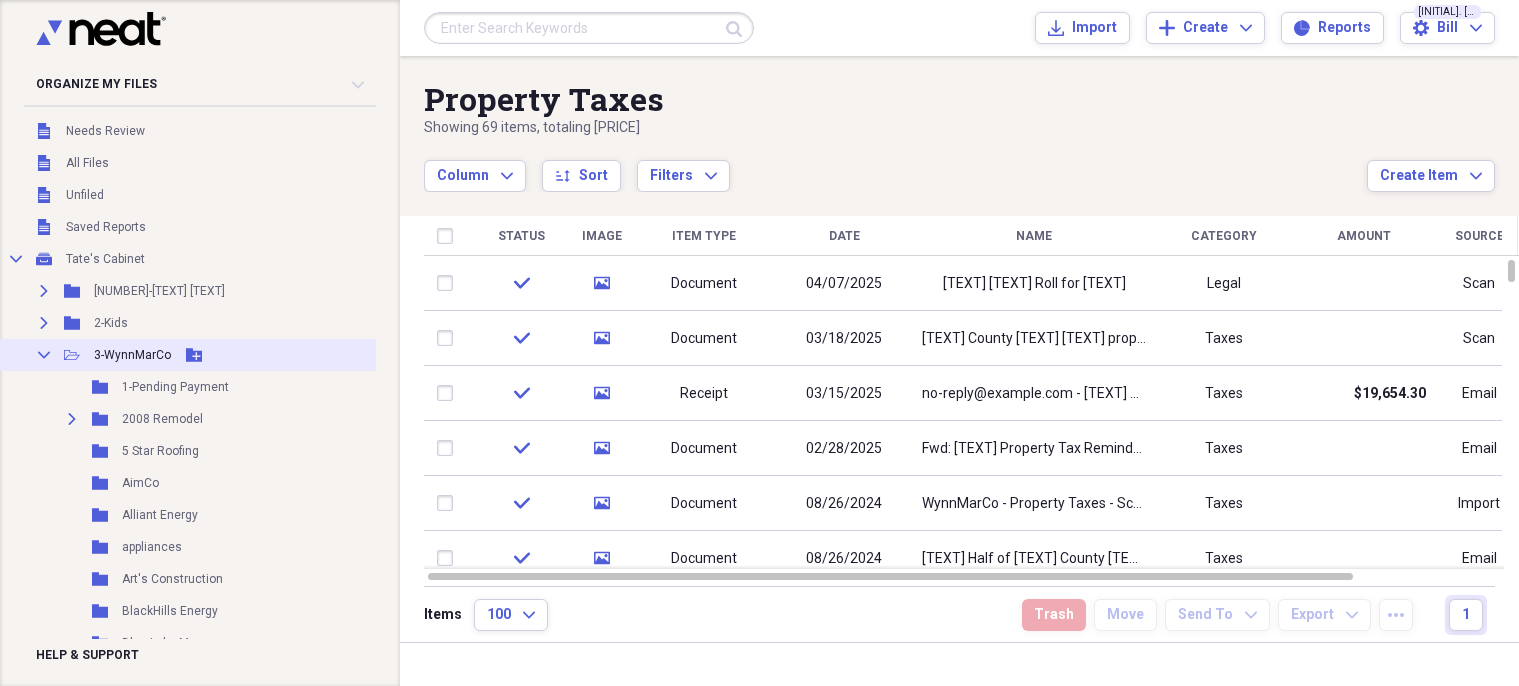 click on "Collapse" 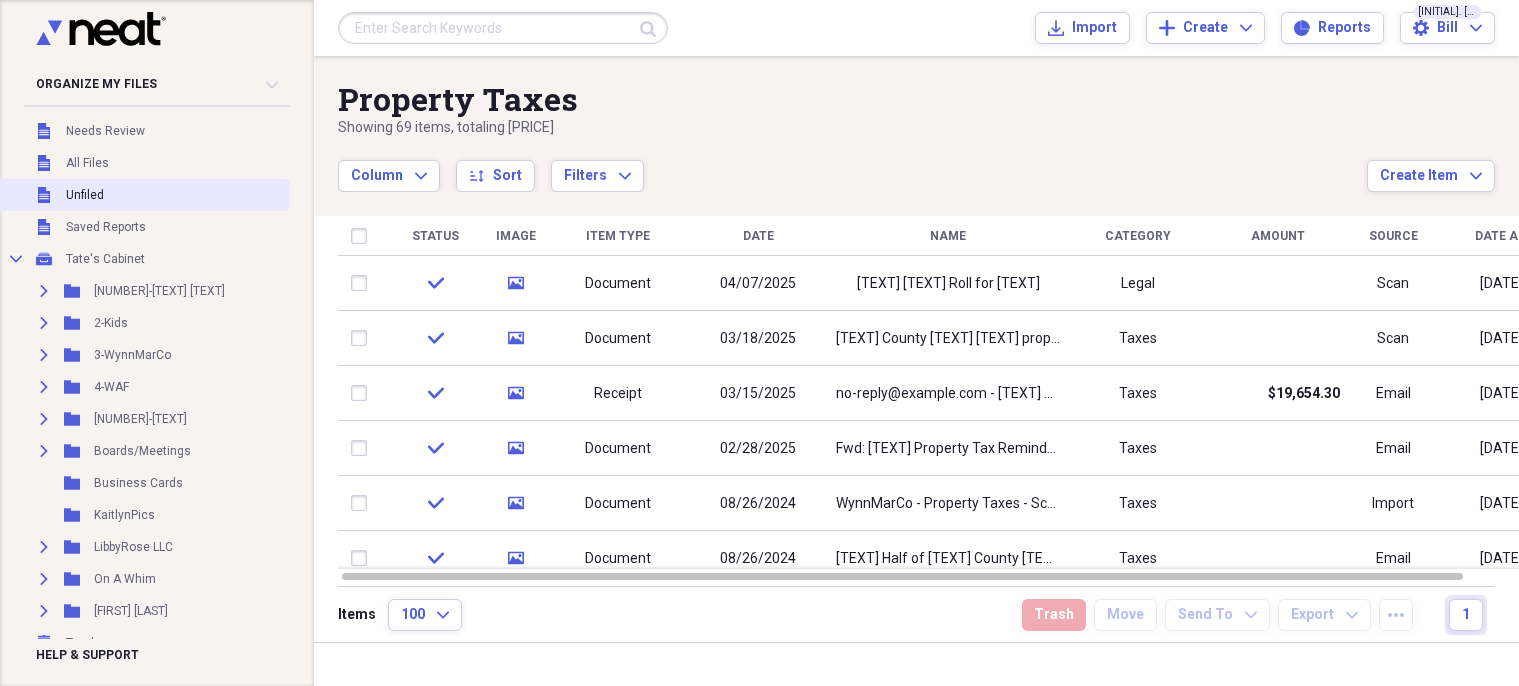 click on "Unfiled Needs Review" at bounding box center (143, 131) 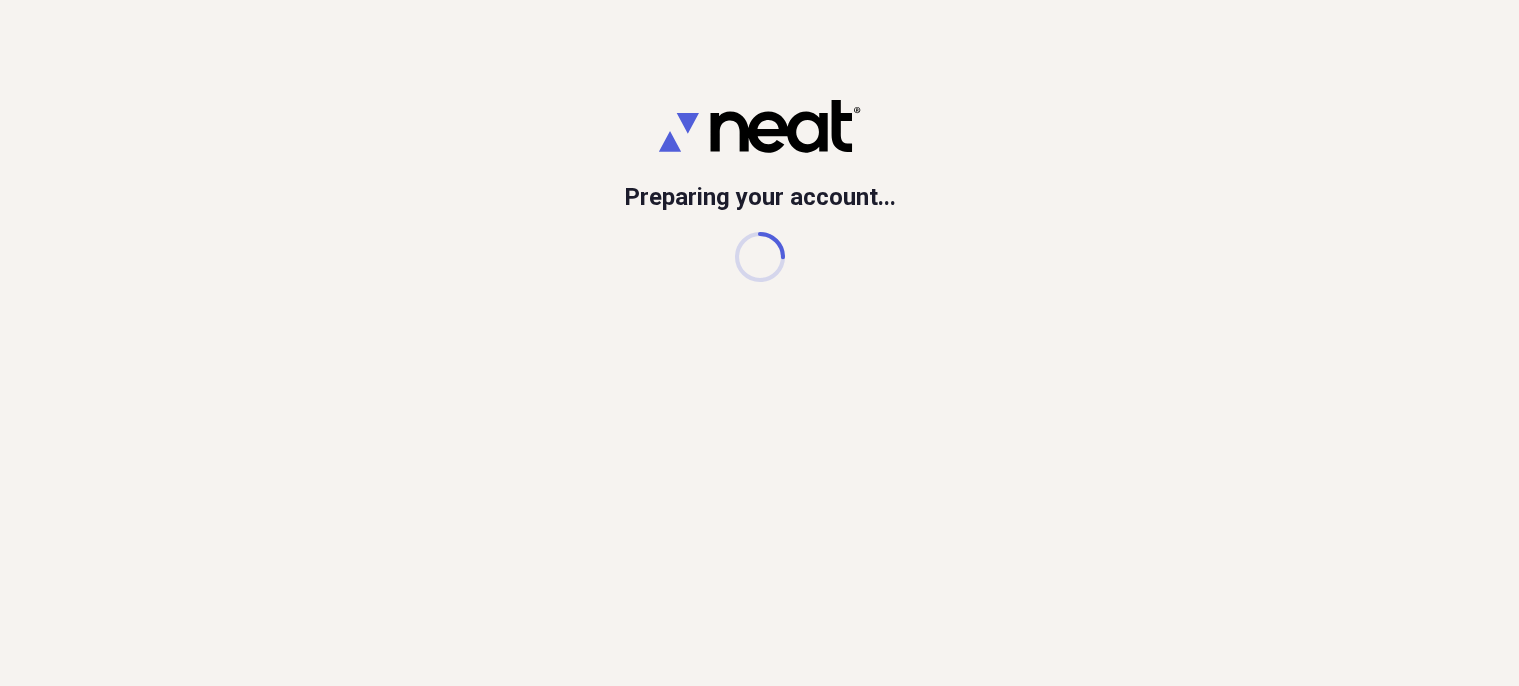 scroll, scrollTop: 0, scrollLeft: 0, axis: both 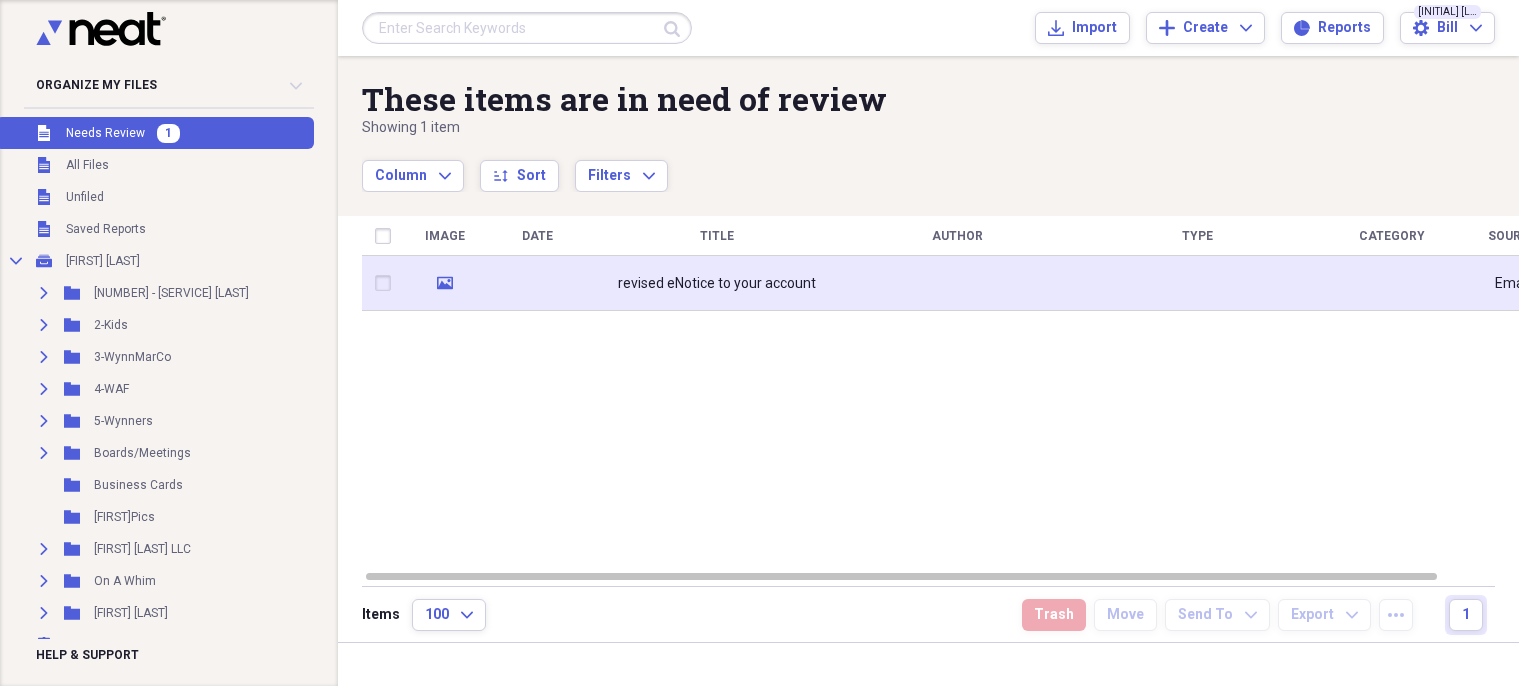 click on "revised eNotice to your account" at bounding box center (717, 283) 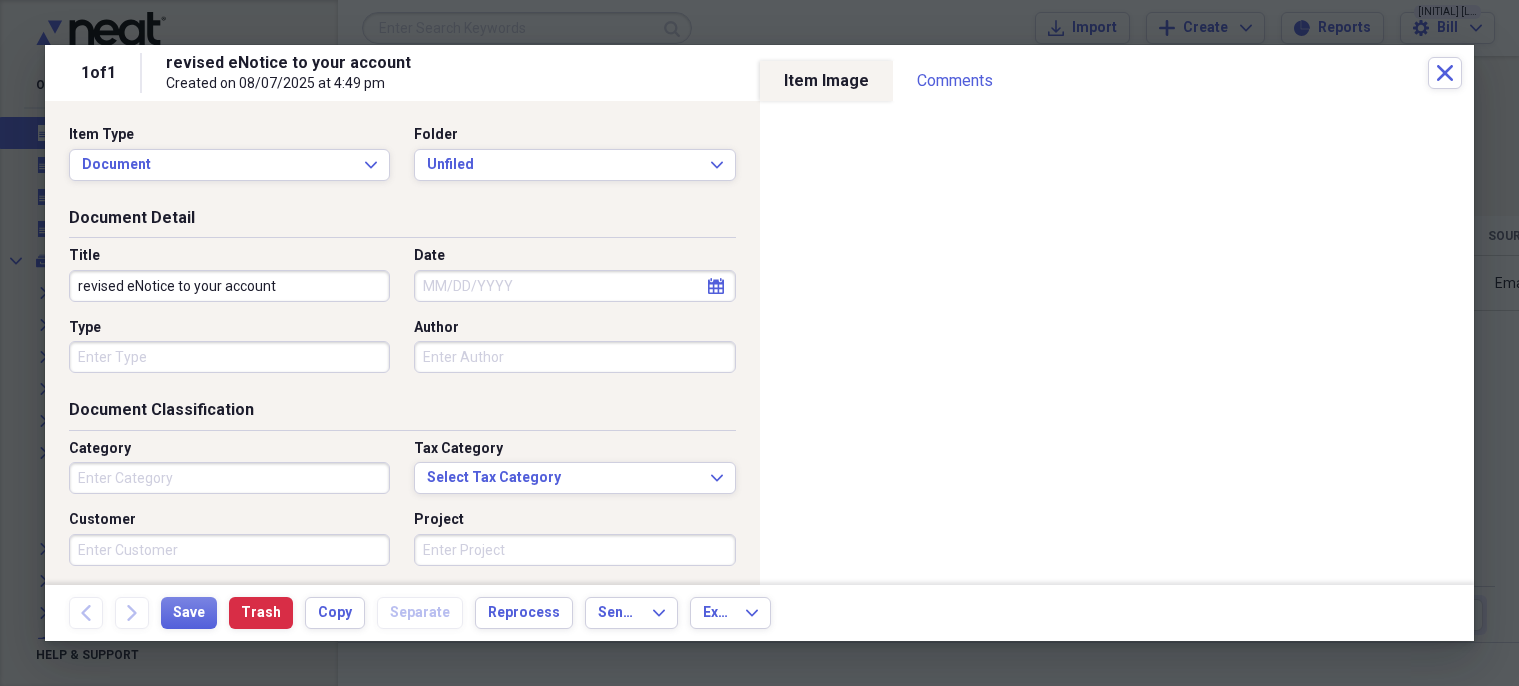 click on "Date" at bounding box center [574, 286] 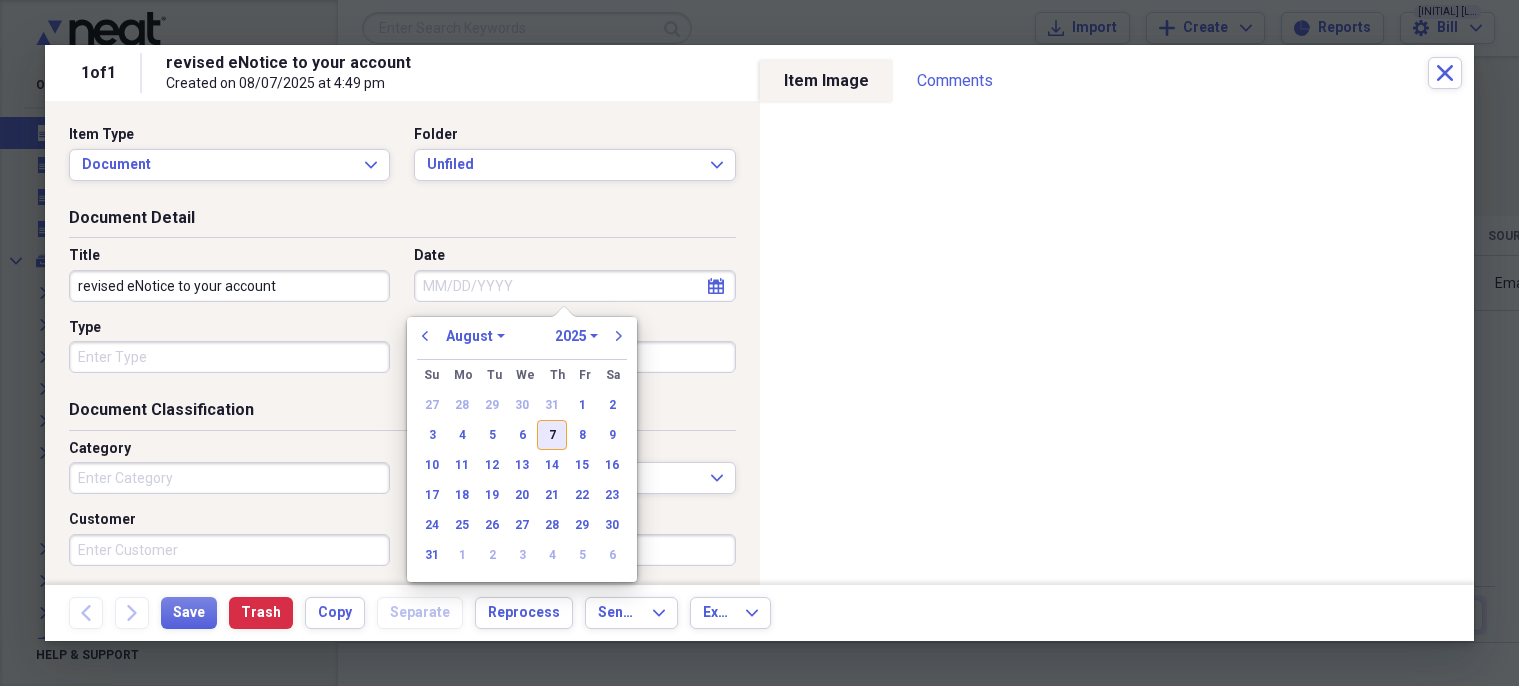 click on "7" at bounding box center [552, 435] 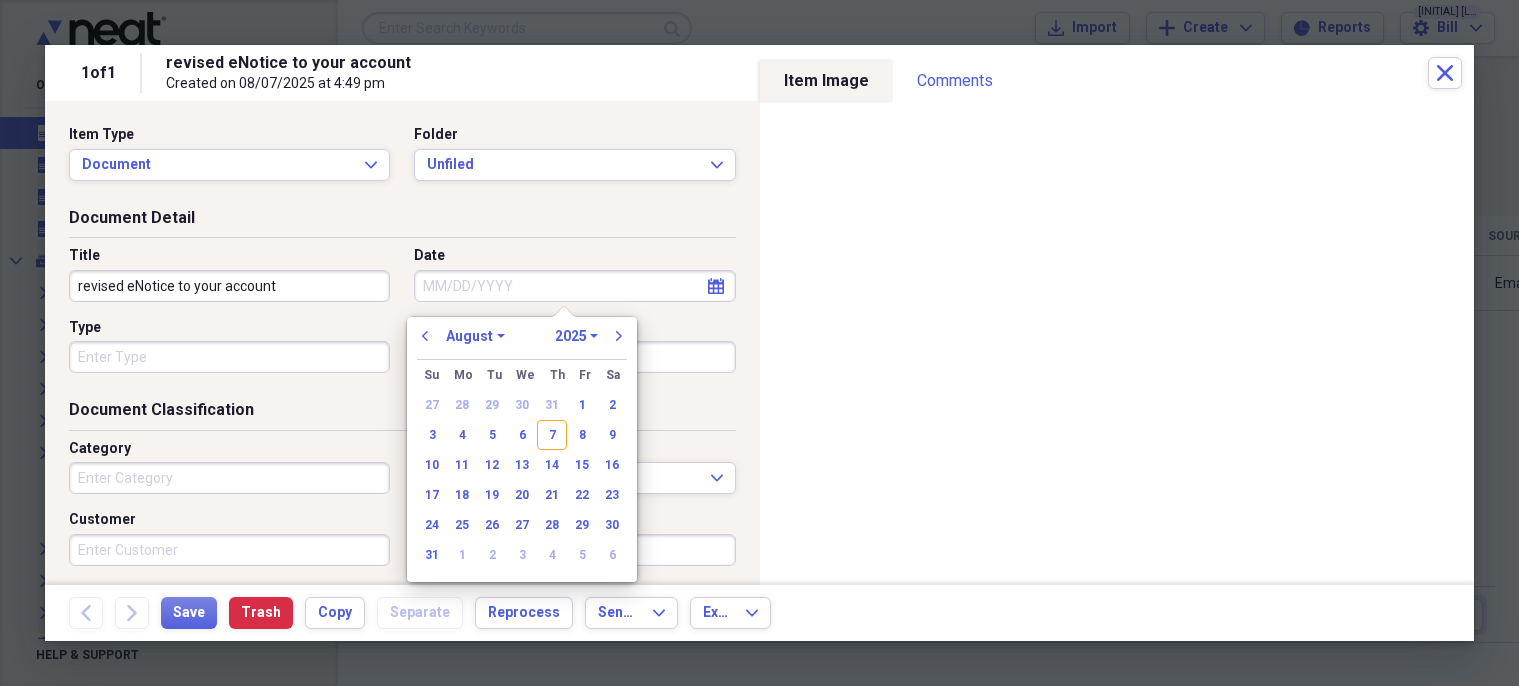 type on "08/07/2025" 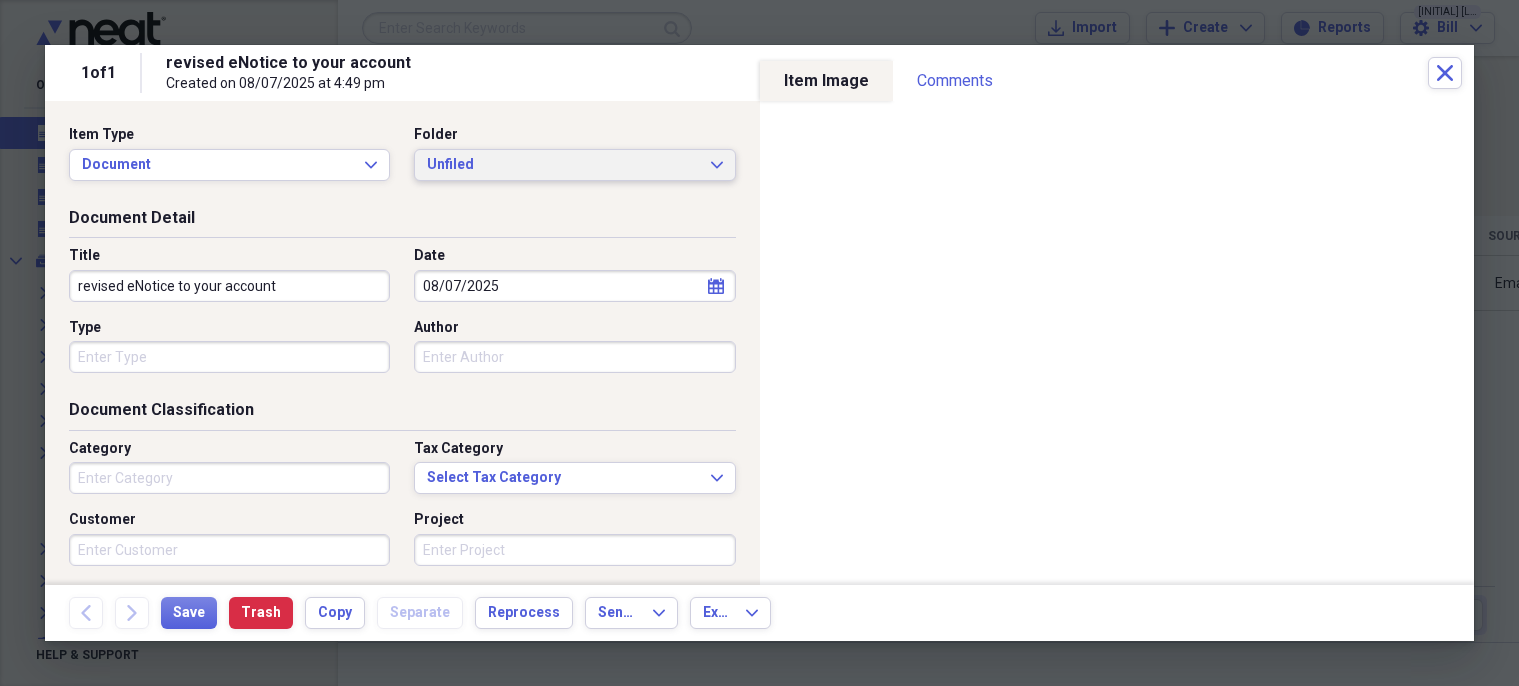 click on "Unfiled" at bounding box center [562, 165] 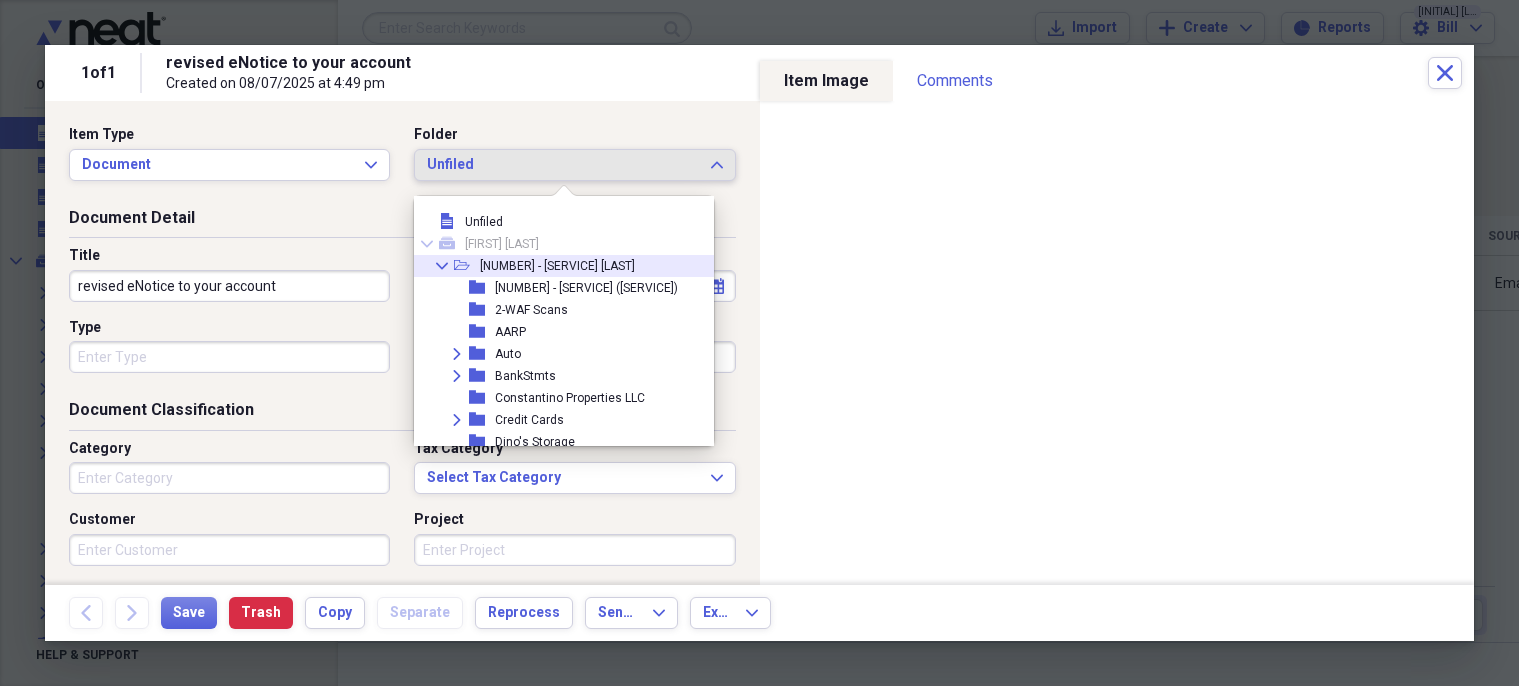 click on "Collapse" 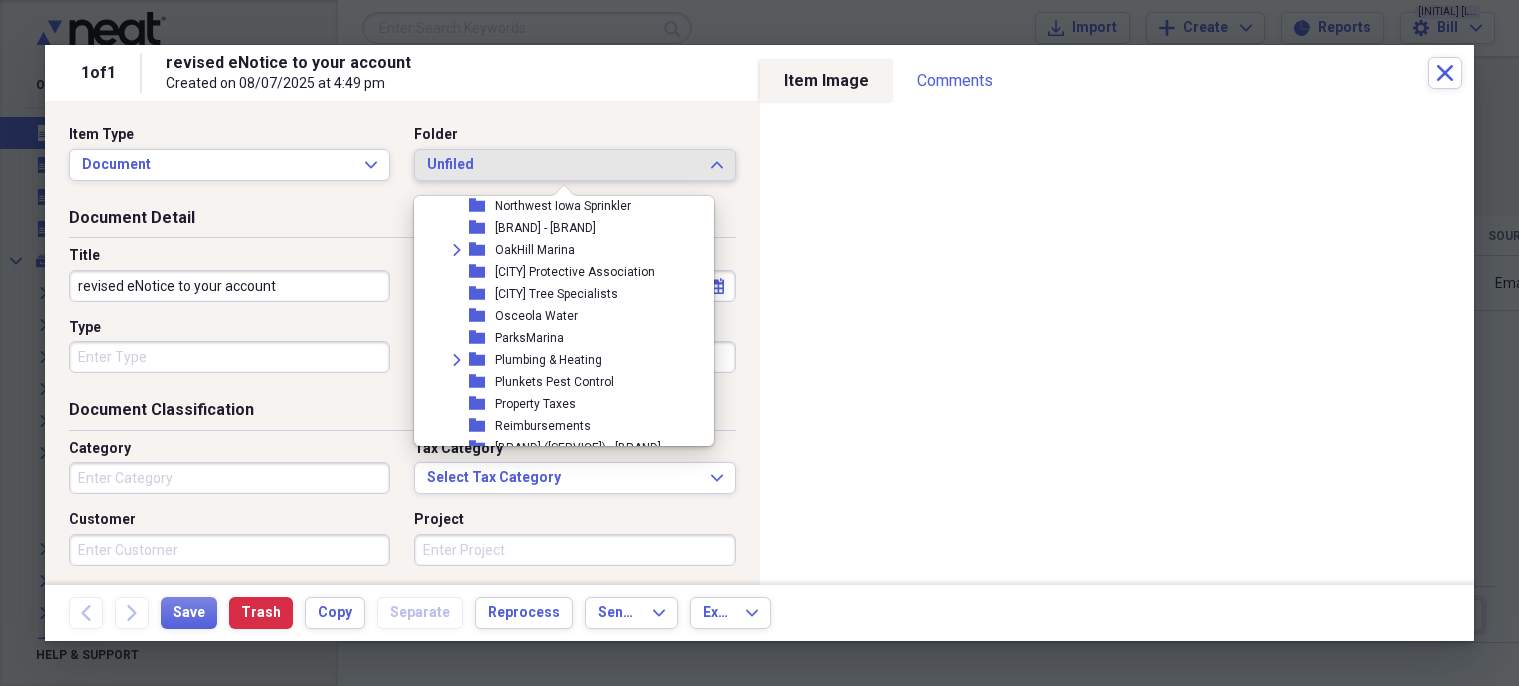 scroll, scrollTop: 900, scrollLeft: 0, axis: vertical 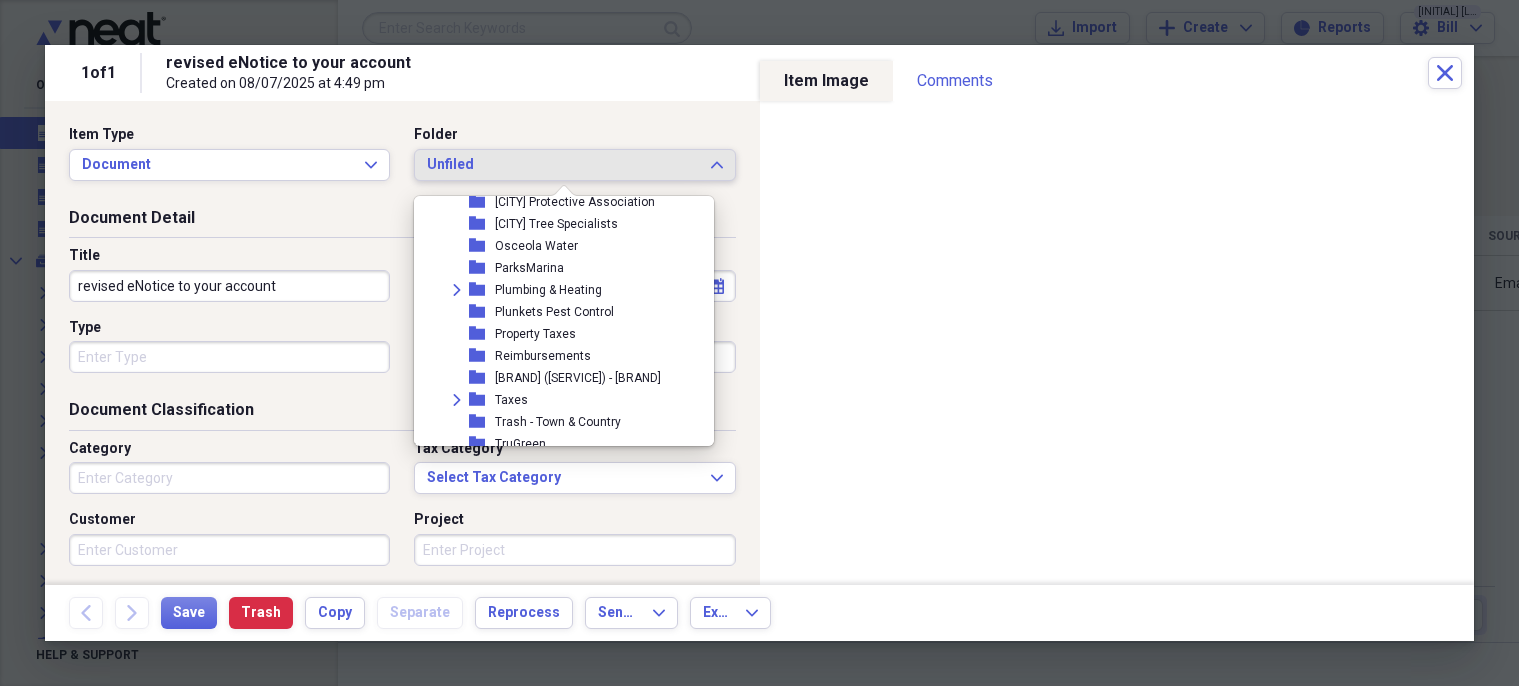 click on "Property Taxes" at bounding box center [535, 334] 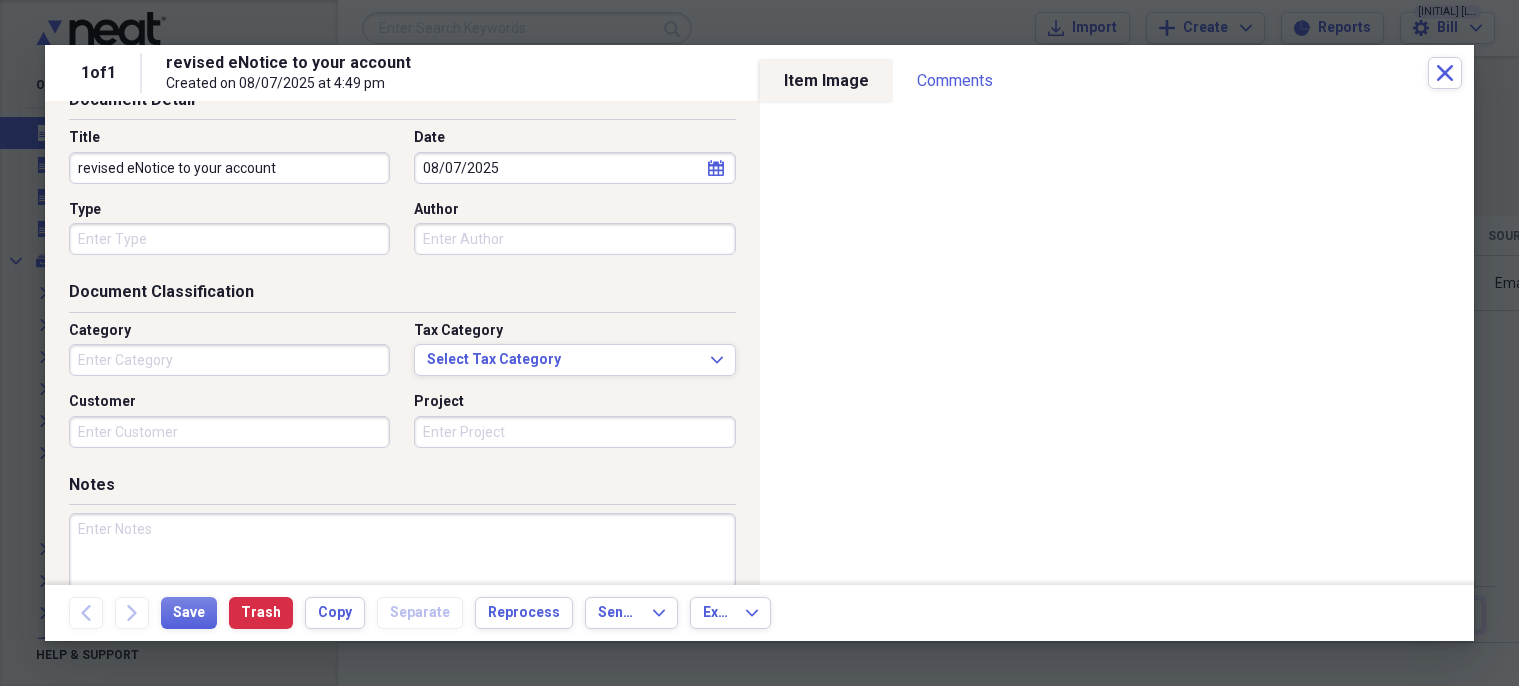 scroll, scrollTop: 252, scrollLeft: 0, axis: vertical 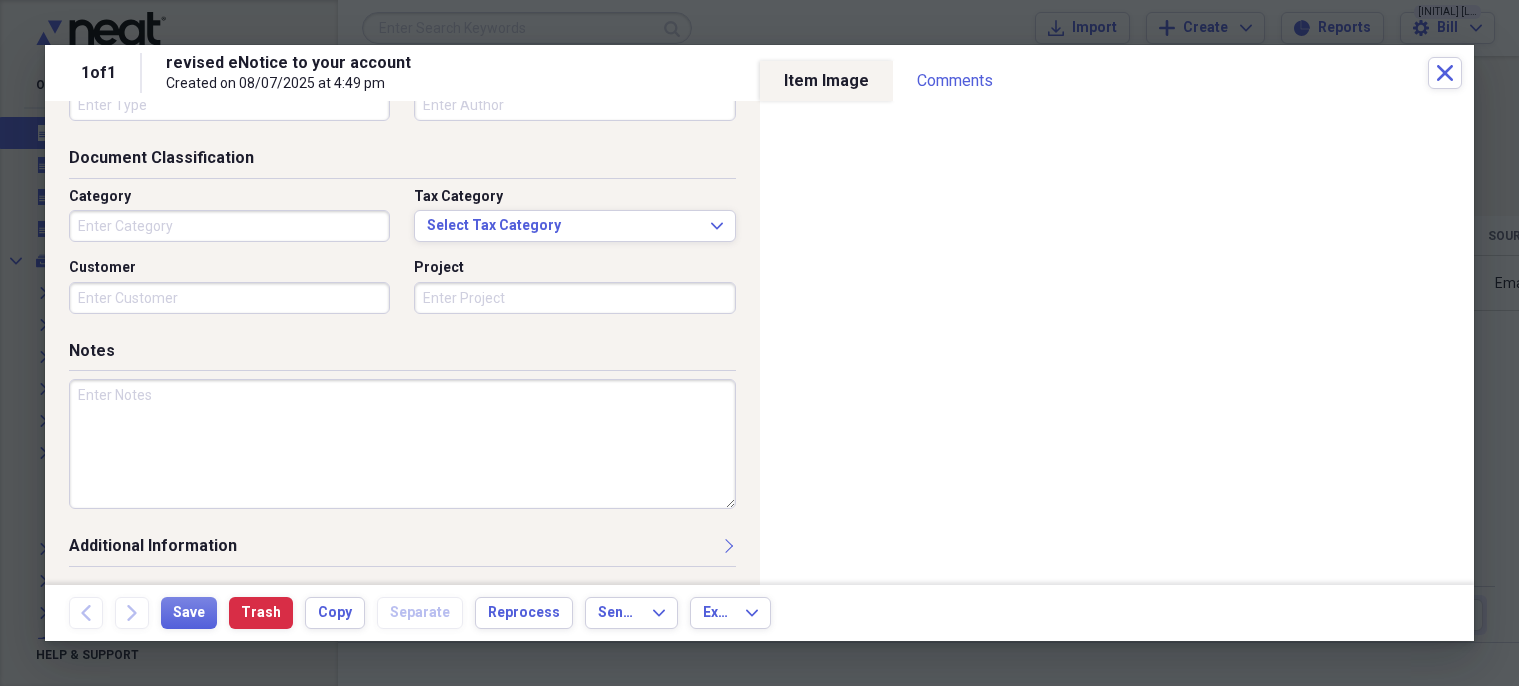 click at bounding box center (402, 444) 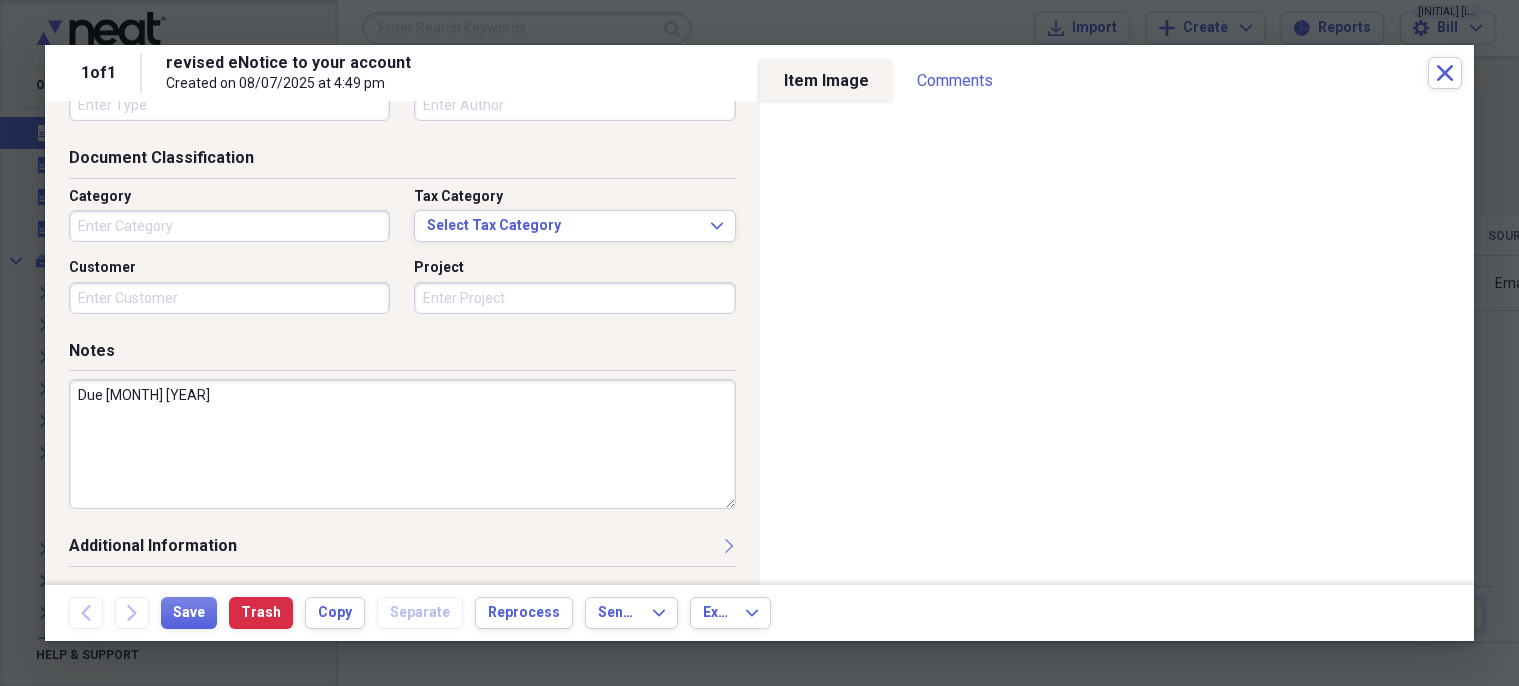 scroll, scrollTop: 0, scrollLeft: 0, axis: both 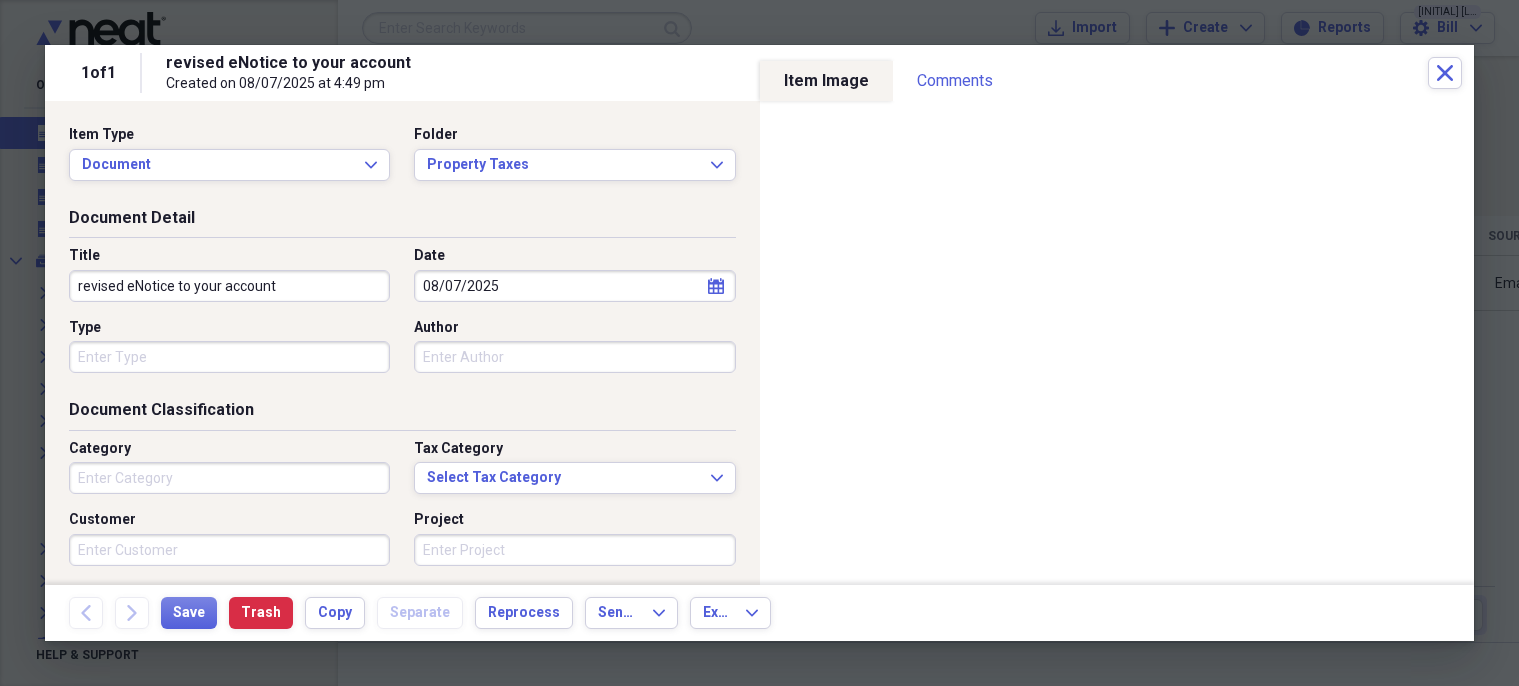 type on "Due Oct 2025" 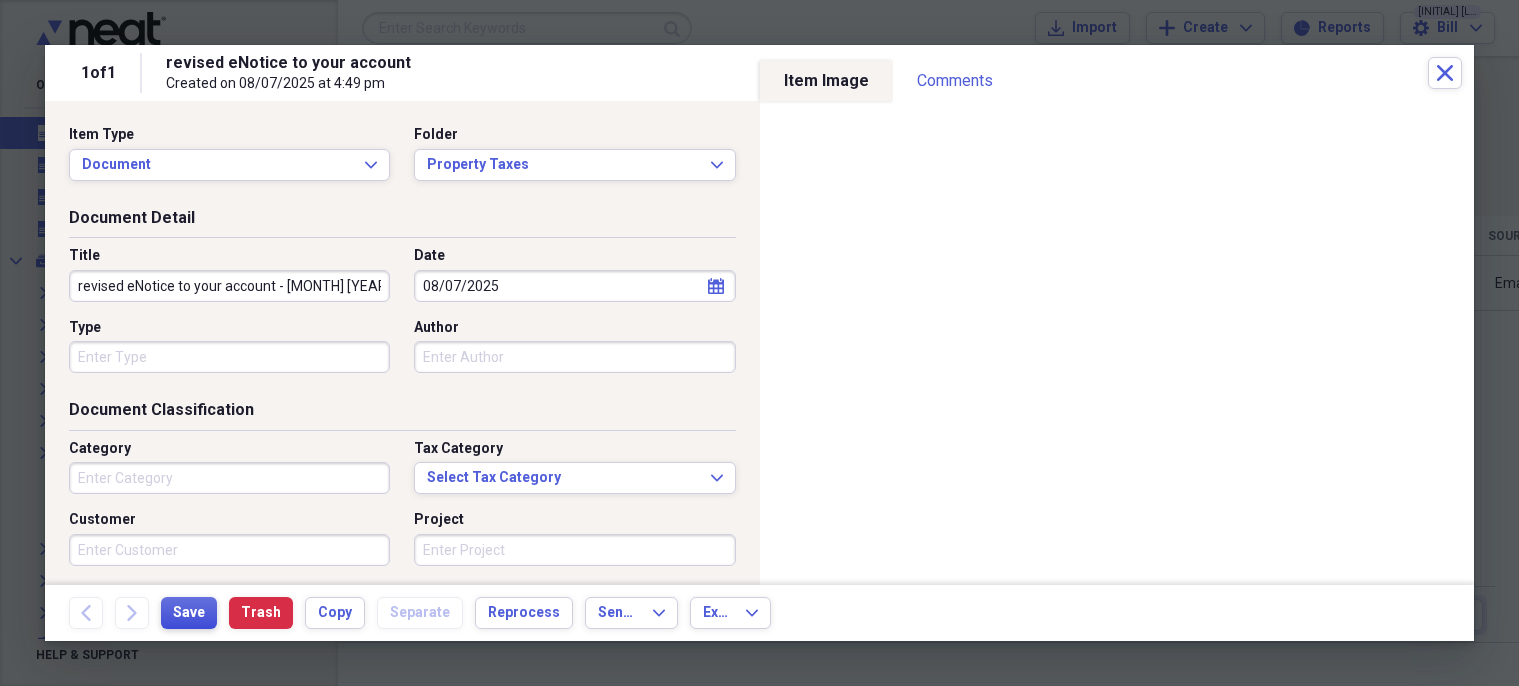 type on "revised eNotice to your account - Oct 2025" 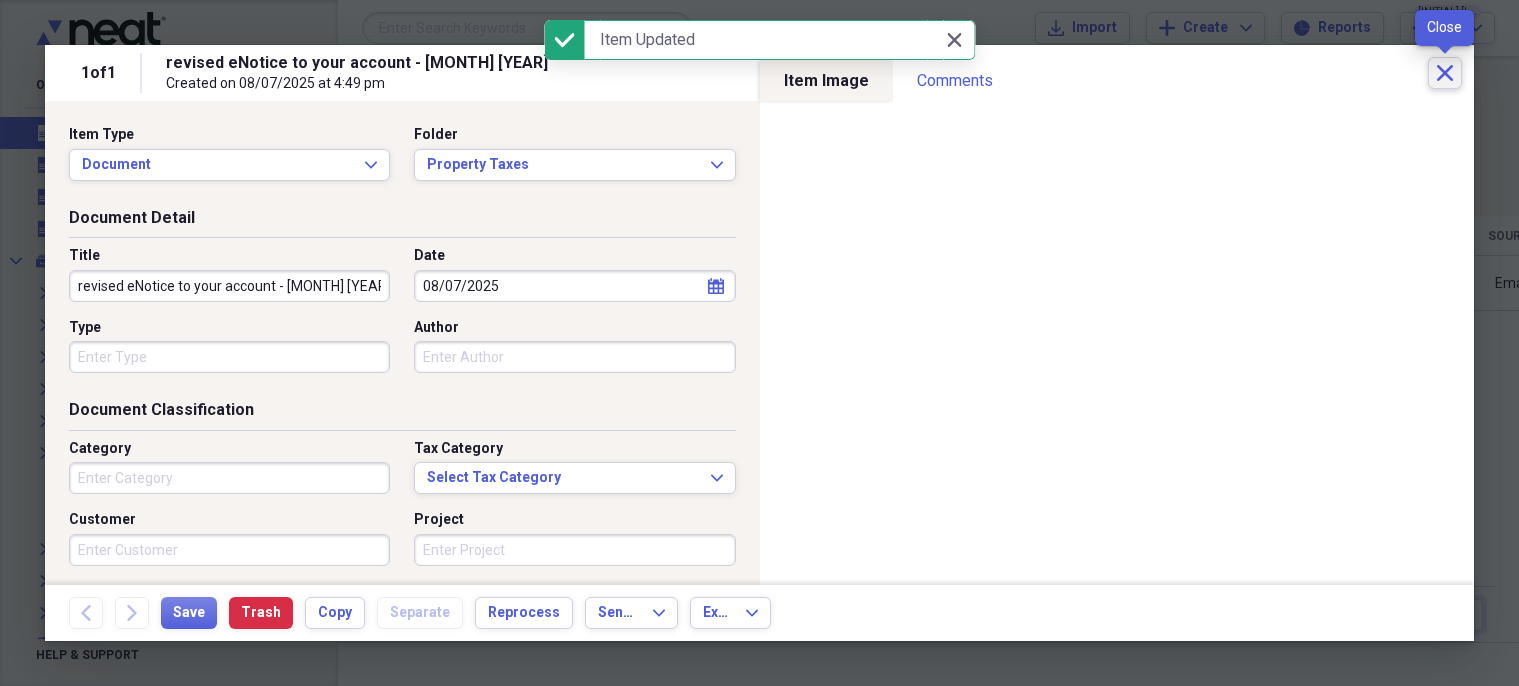 click on "Close" 